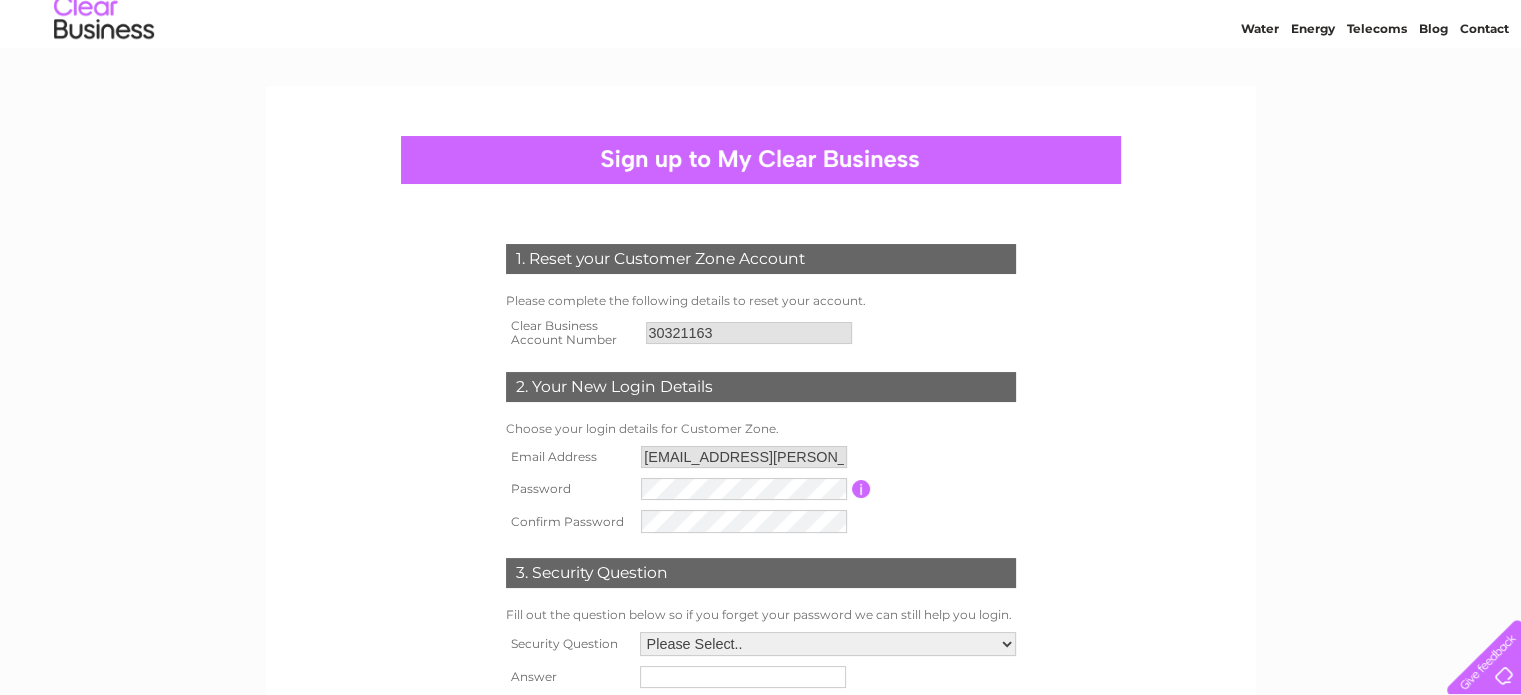 scroll, scrollTop: 100, scrollLeft: 0, axis: vertical 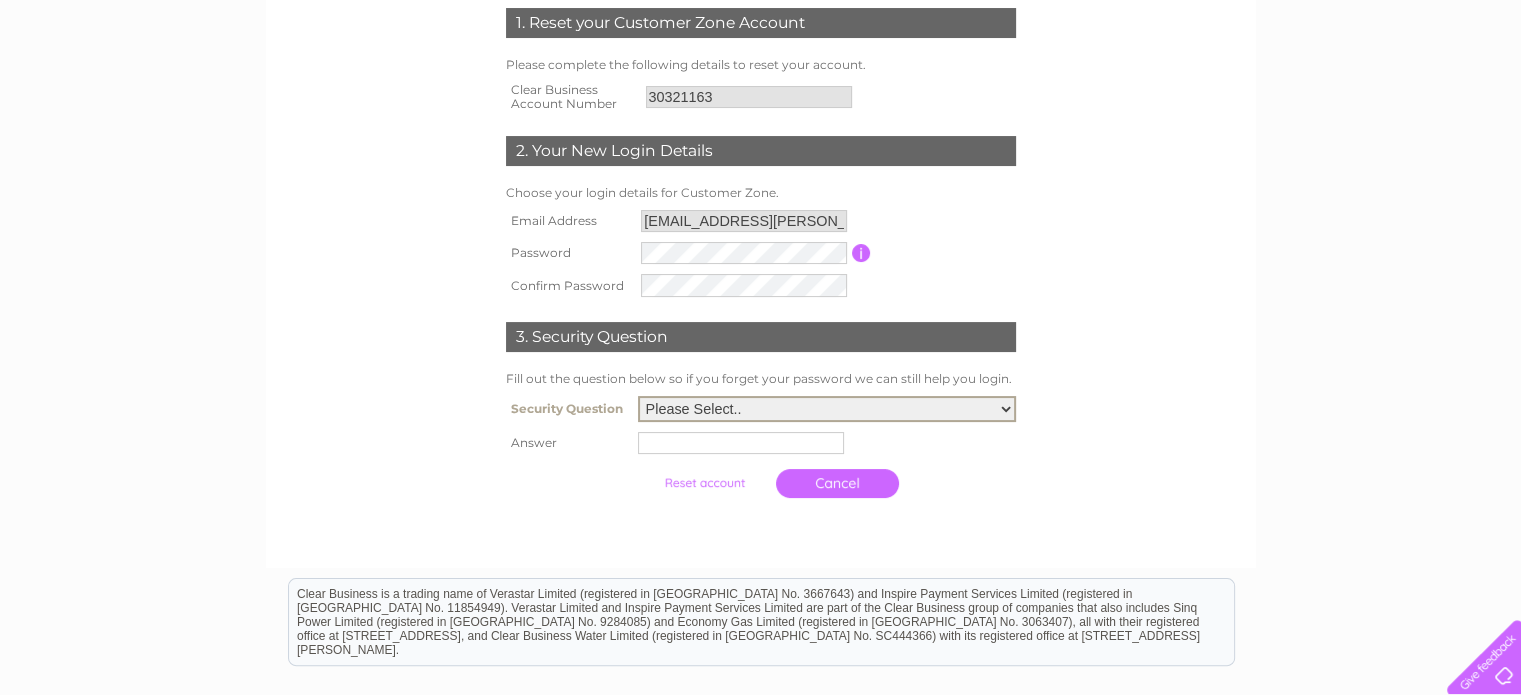 click on "Please Select..
In what town or city was your first job?
In what town or city did you meet your spouse/partner?
In what town or city did your mother and father meet?
What street did you live on as a child?
What was the name of your first pet?
Who was your childhood hero?" at bounding box center (827, 409) 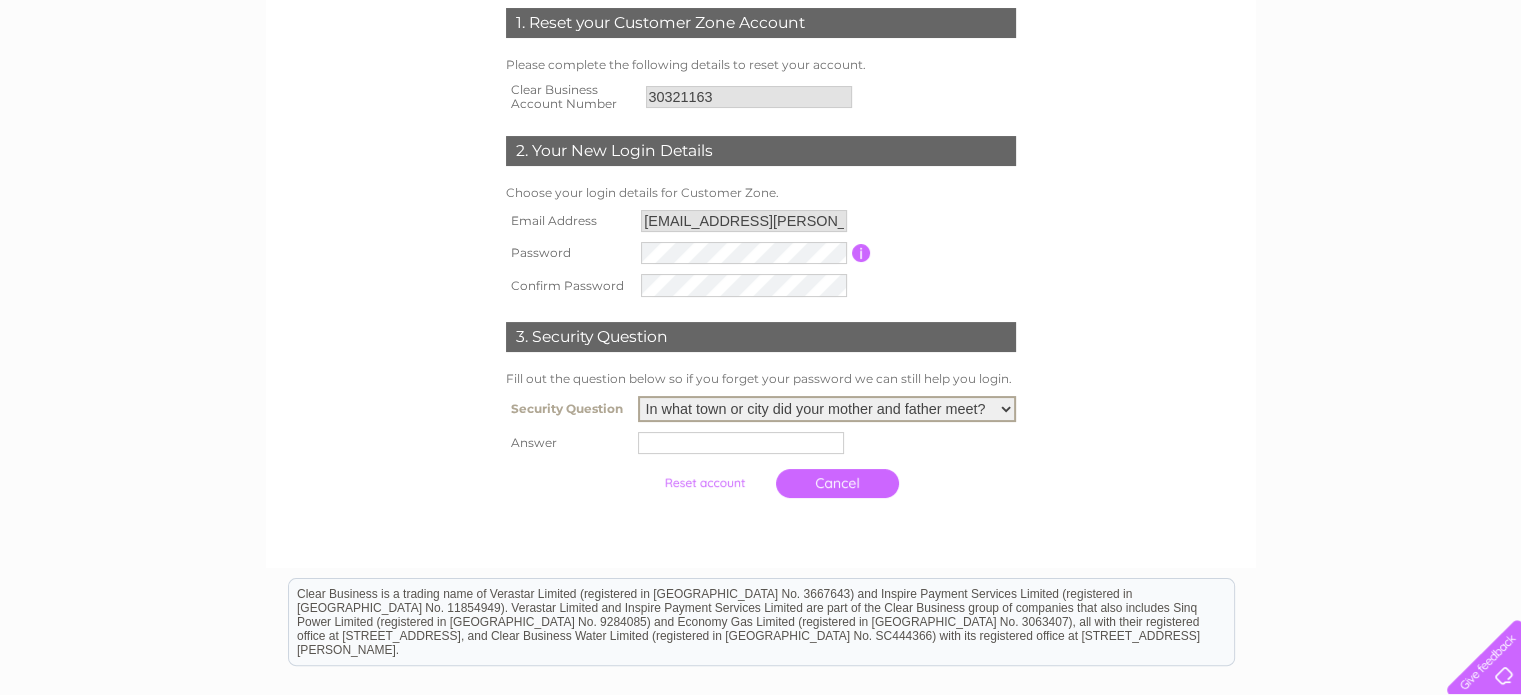click on "Please Select..
In what town or city was your first job?
In what town or city did you meet your spouse/partner?
In what town or city did your mother and father meet?
What street did you live on as a child?
What was the name of your first pet?
Who was your childhood hero?" at bounding box center [827, 409] 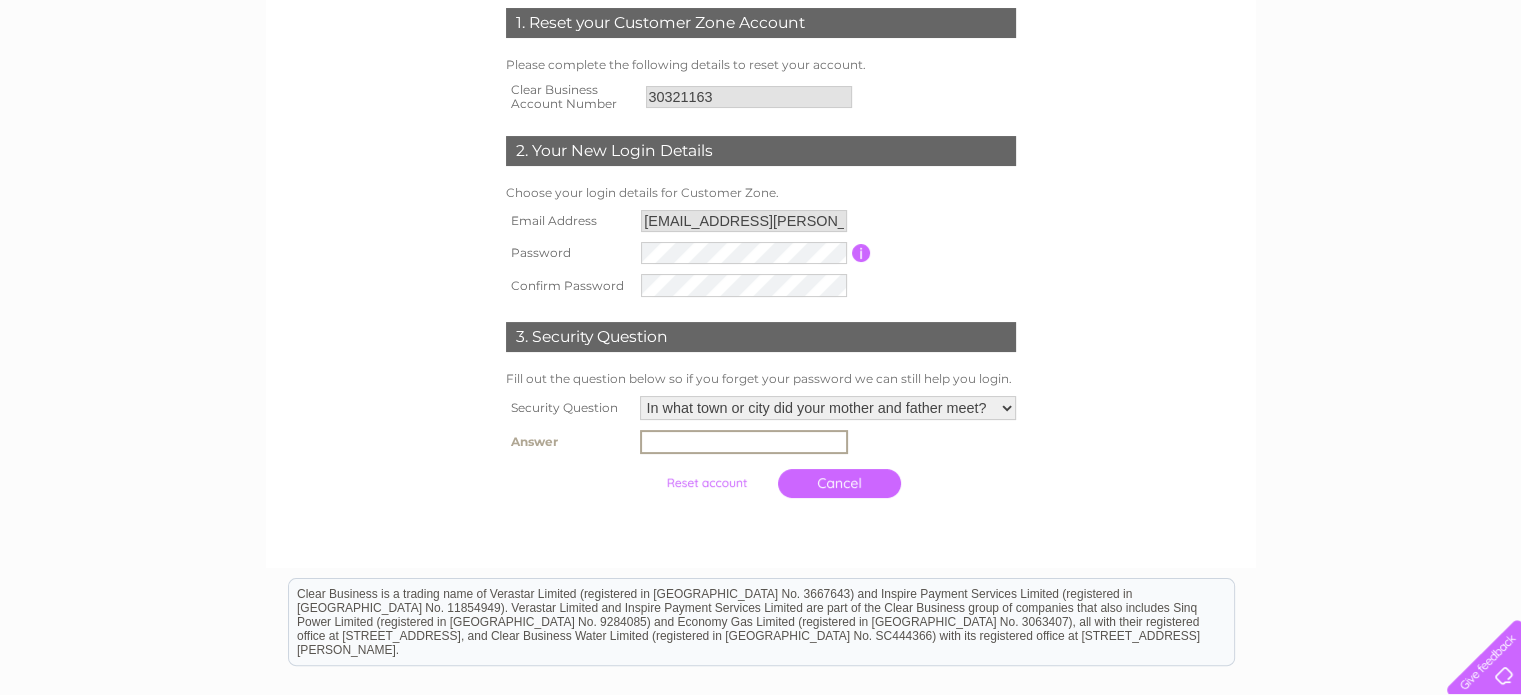 click at bounding box center (744, 442) 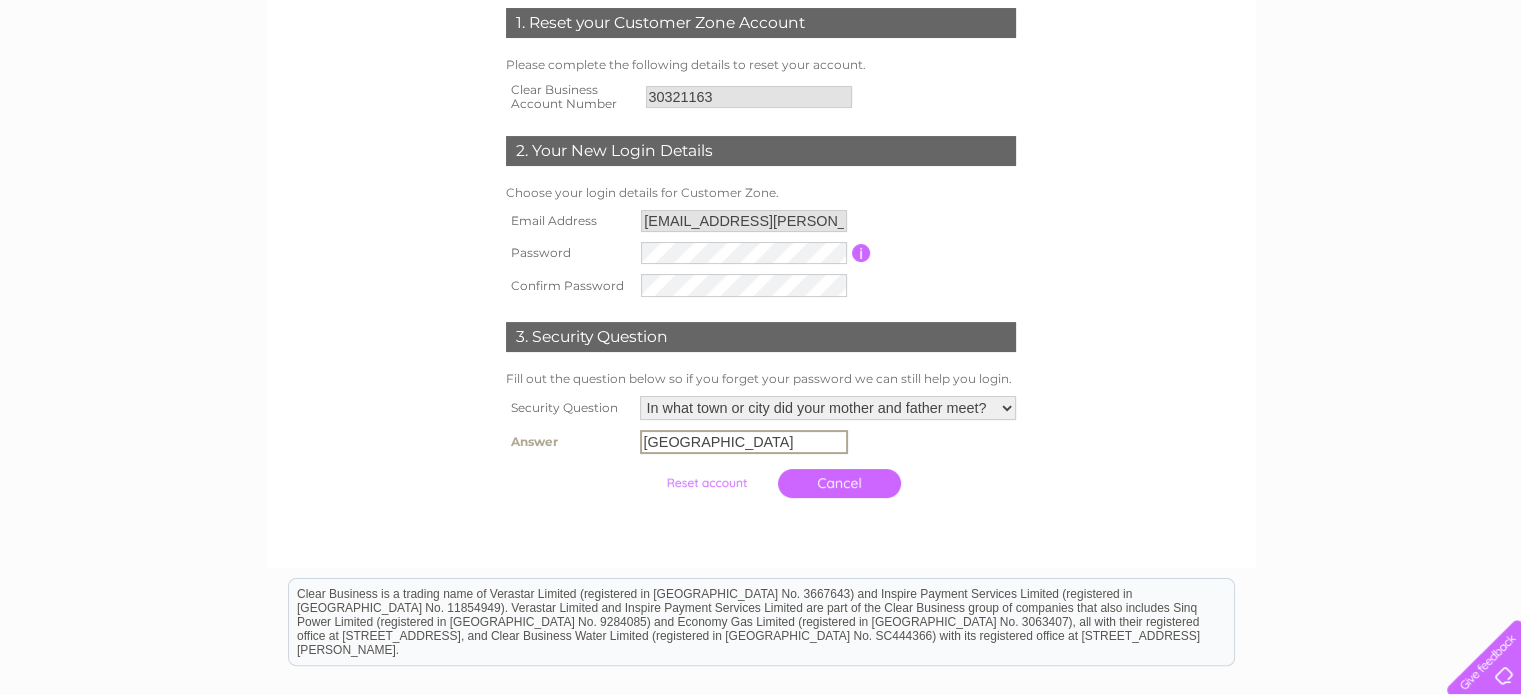 type on "Nottingham" 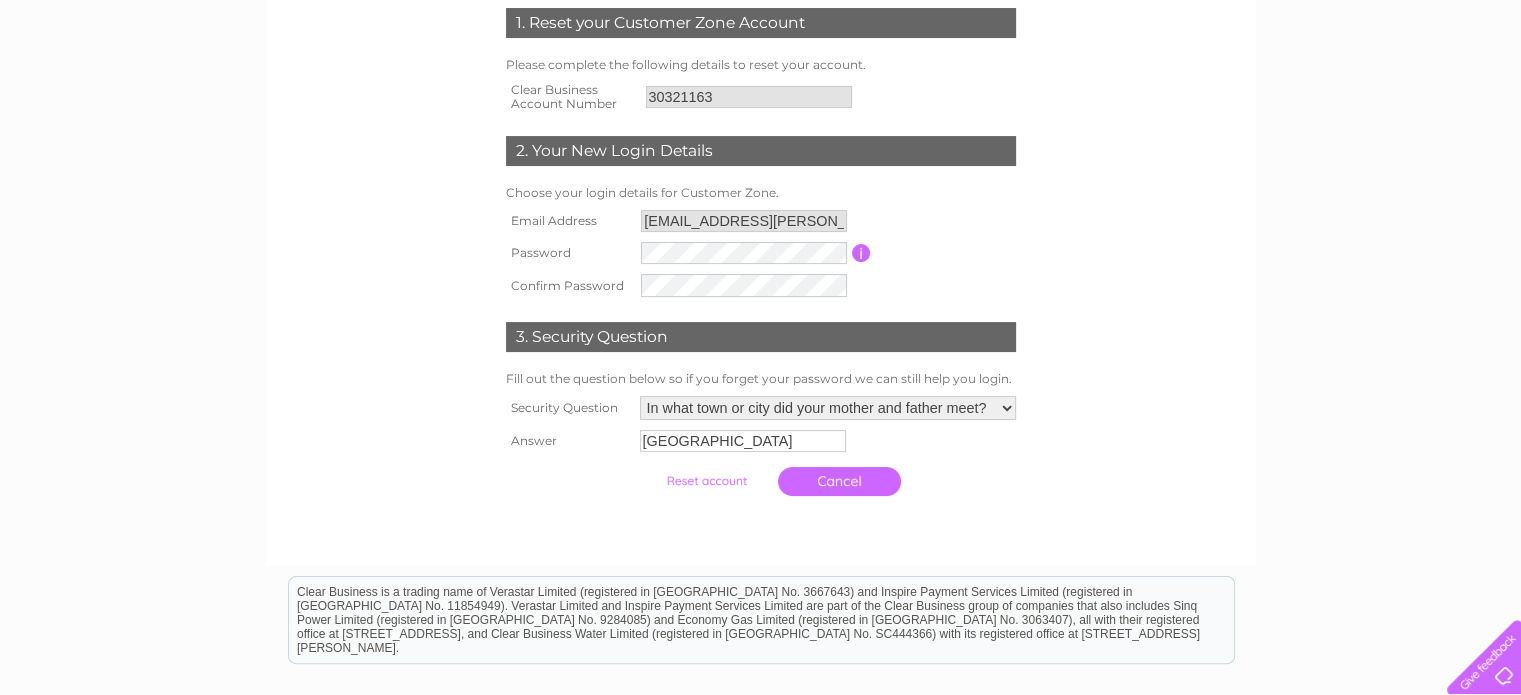click on "1. Reset your Customer Zone Account
Please complete the following details to reset your account.
Clear Business Account Number
30321163
2. Your New Login Details
Choose your login details for Customer Zone." at bounding box center (761, 257) 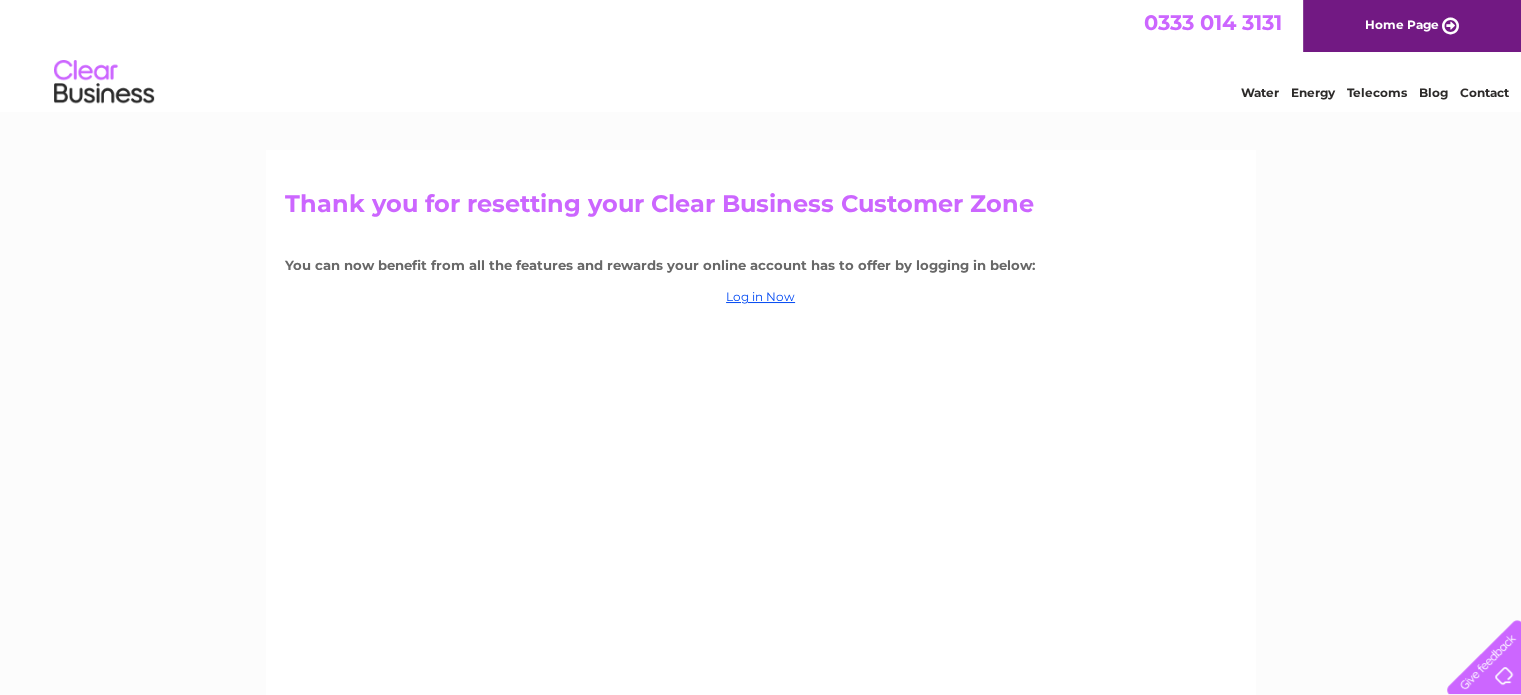 scroll, scrollTop: 0, scrollLeft: 0, axis: both 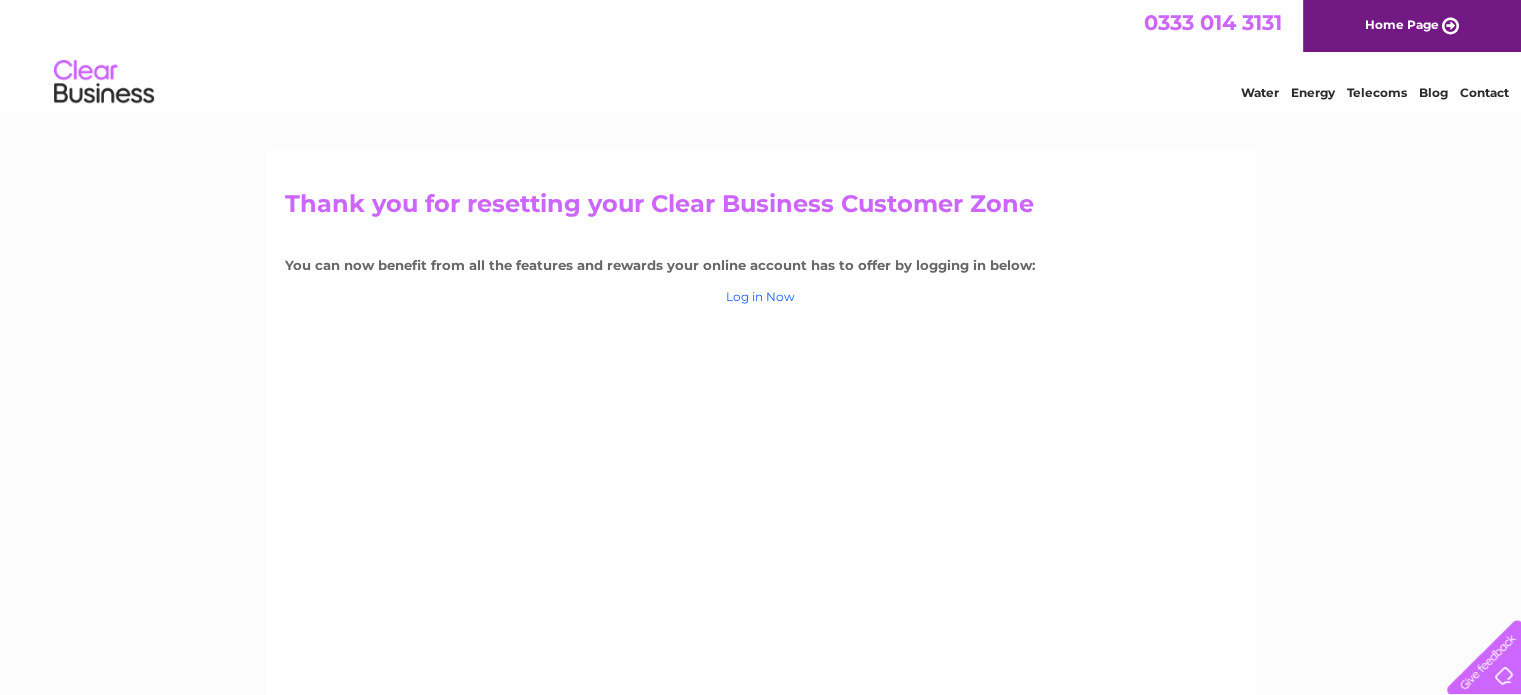 click on "Log in Now" at bounding box center [760, 296] 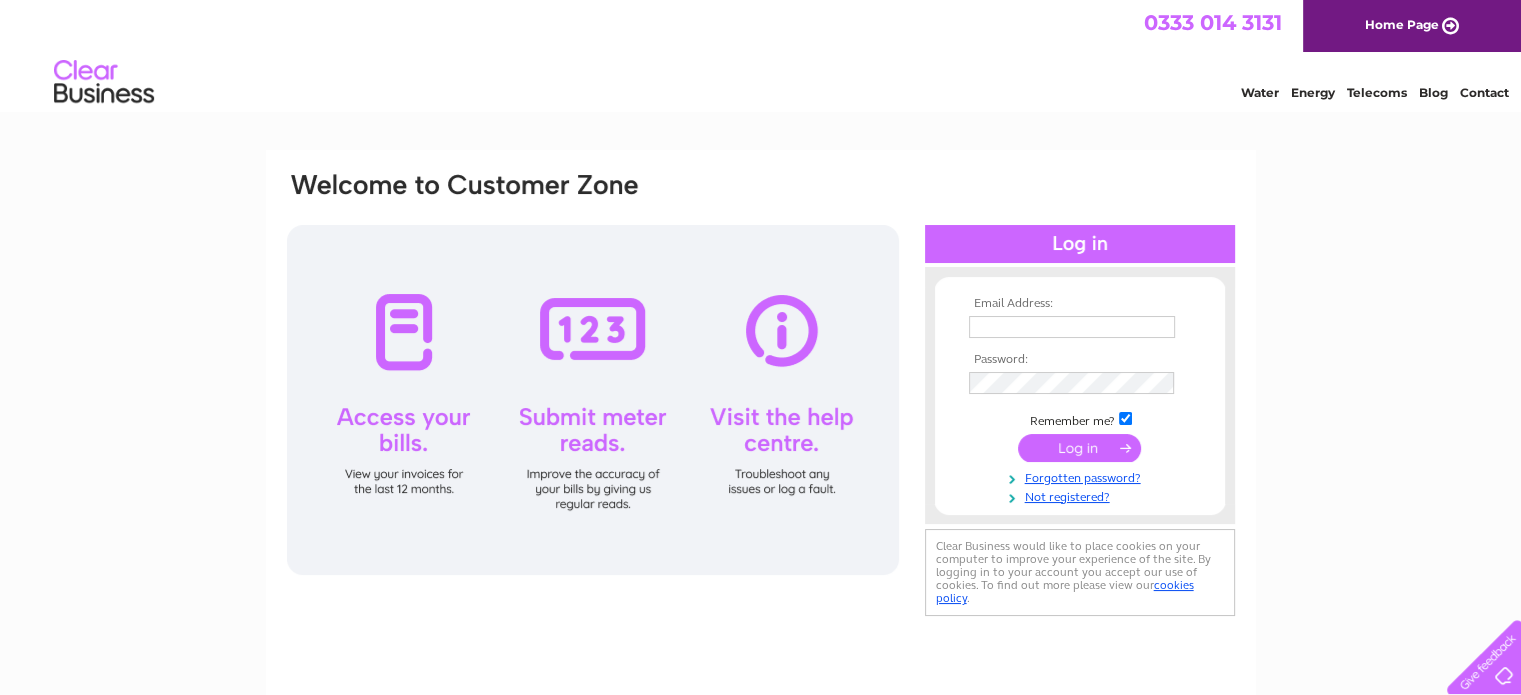 scroll, scrollTop: 0, scrollLeft: 0, axis: both 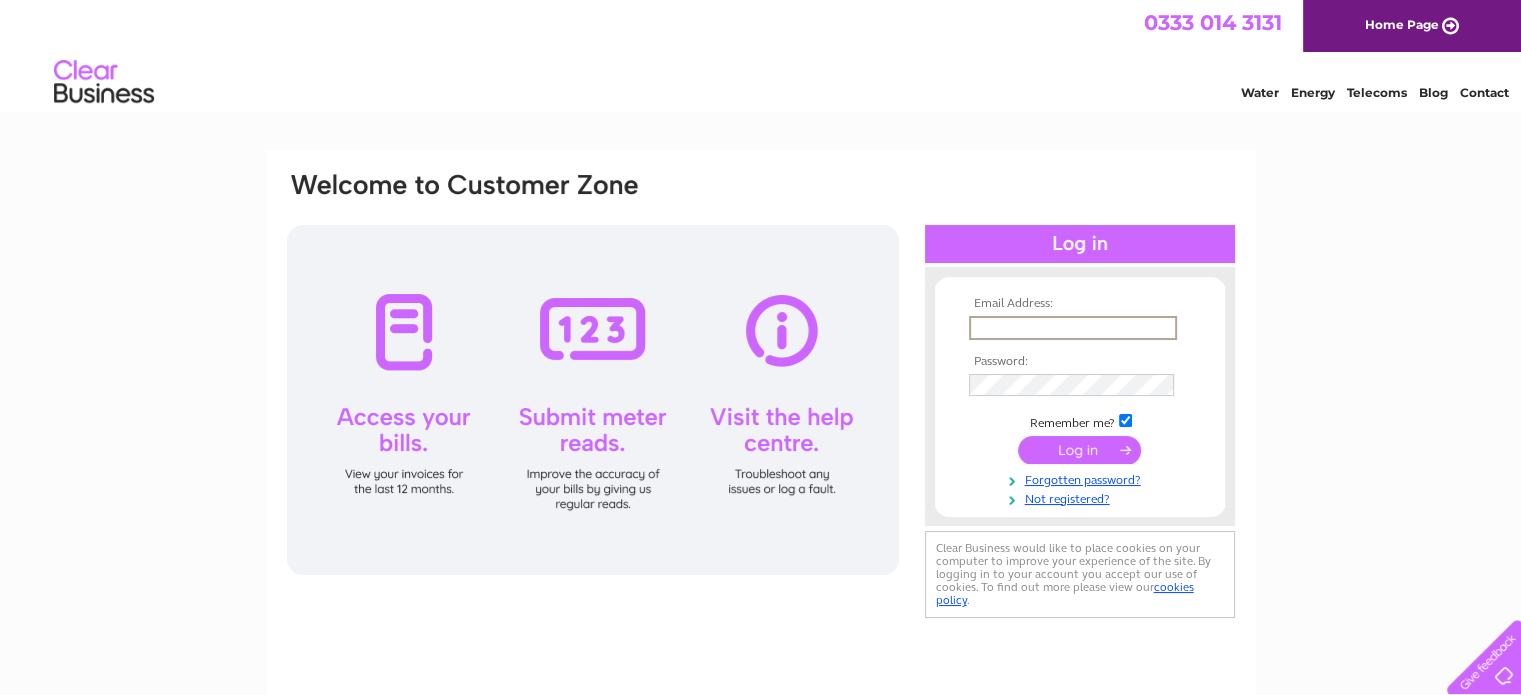 click at bounding box center [1073, 328] 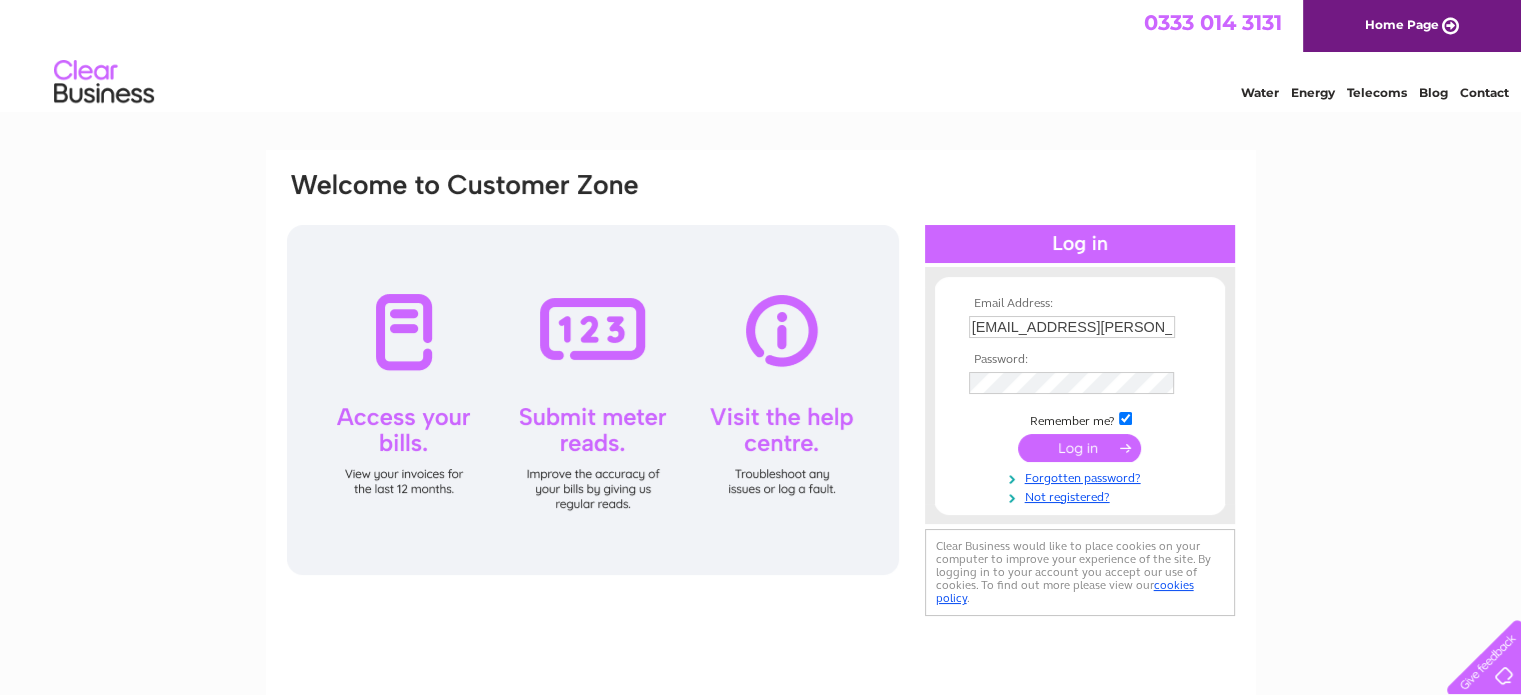click at bounding box center (1079, 448) 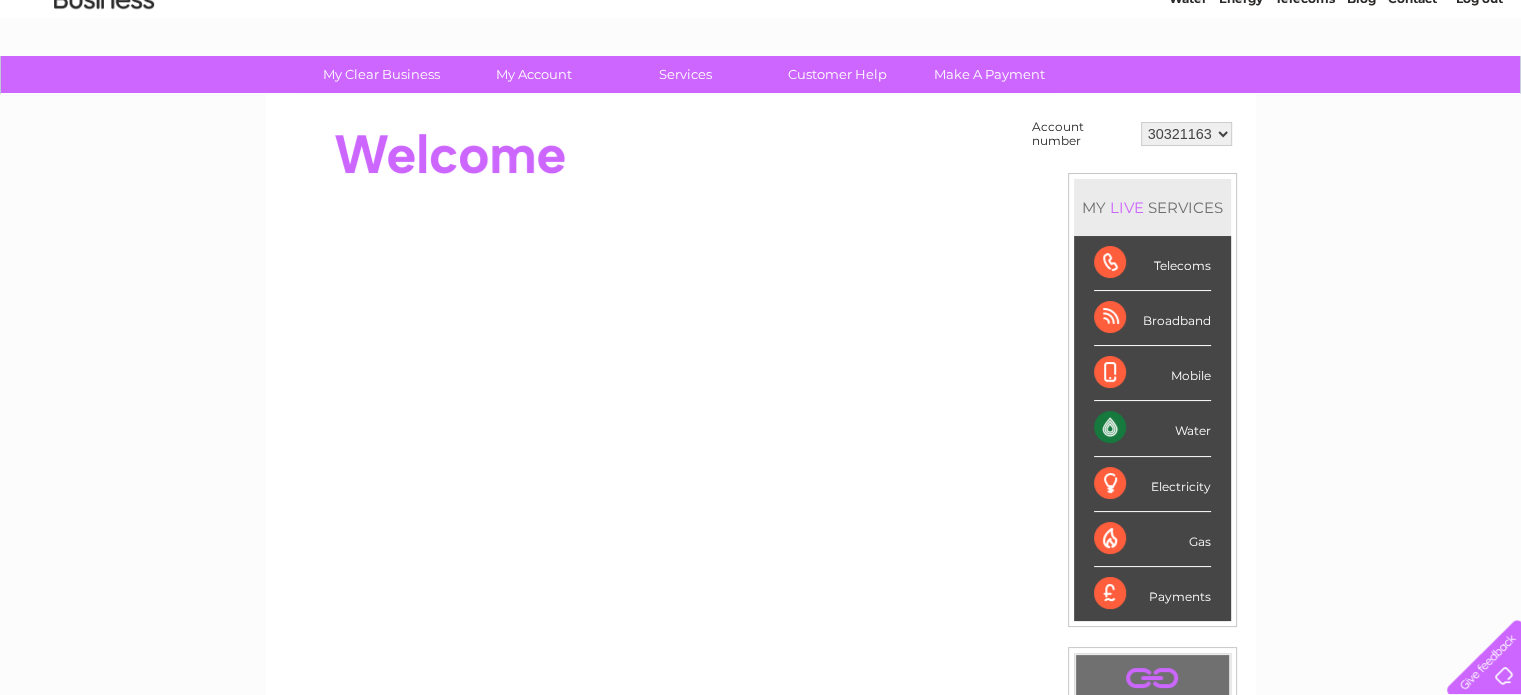 scroll, scrollTop: 0, scrollLeft: 0, axis: both 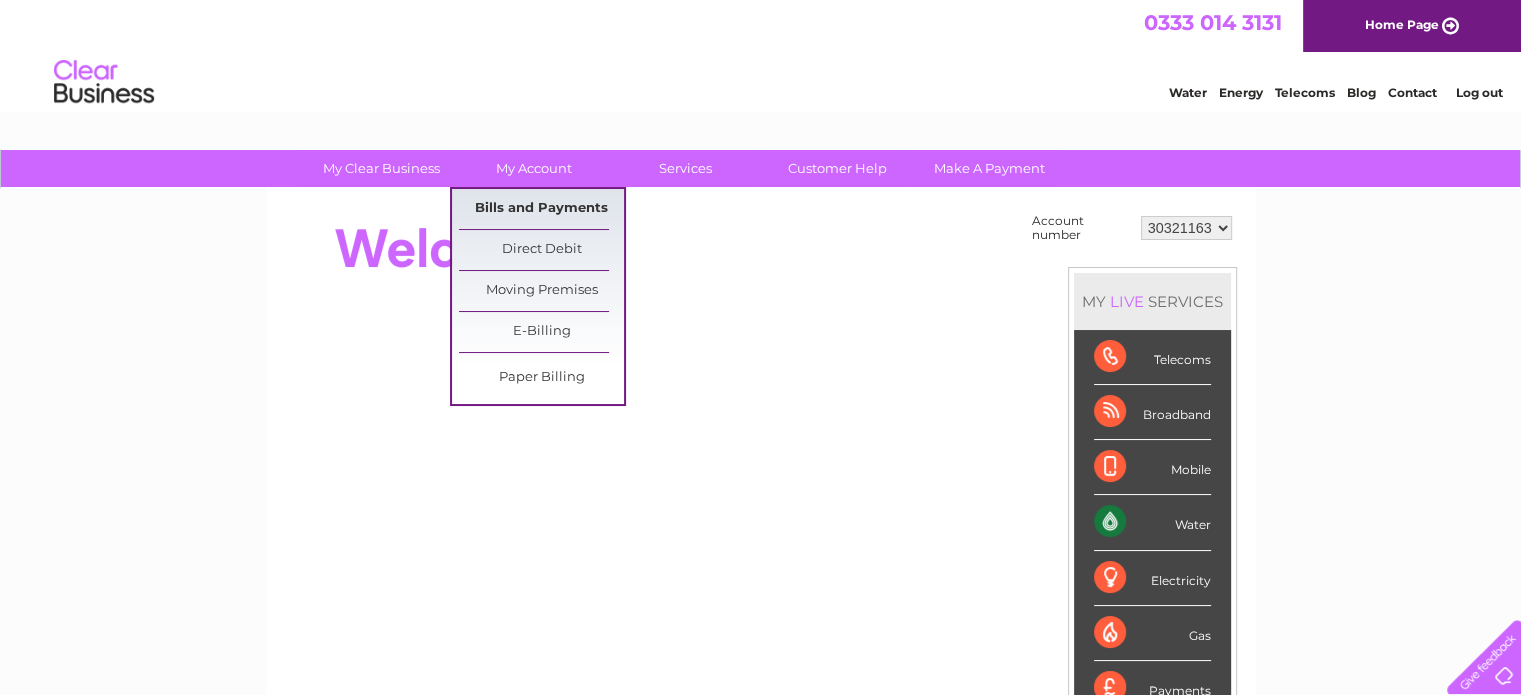 click on "Bills and Payments" at bounding box center (541, 209) 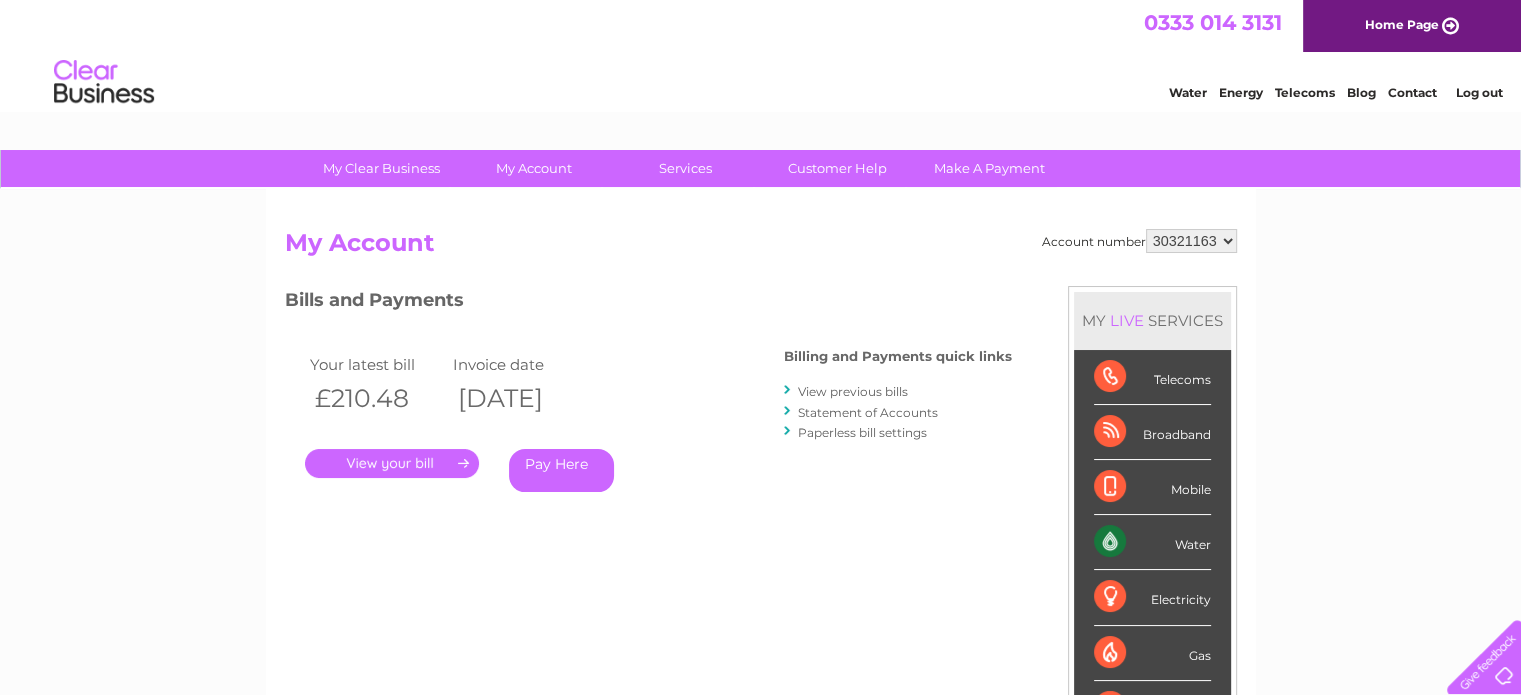 scroll, scrollTop: 0, scrollLeft: 0, axis: both 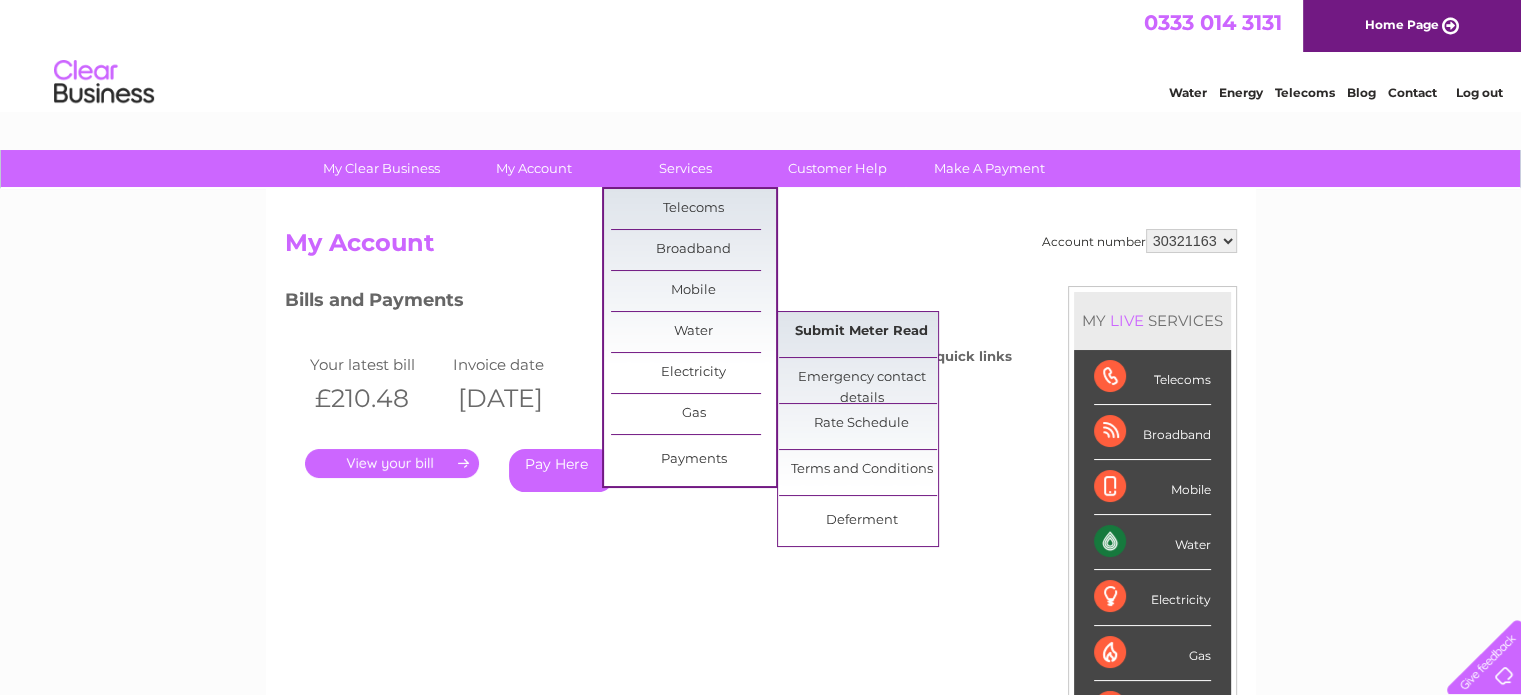 click on "Submit Meter Read" at bounding box center [861, 332] 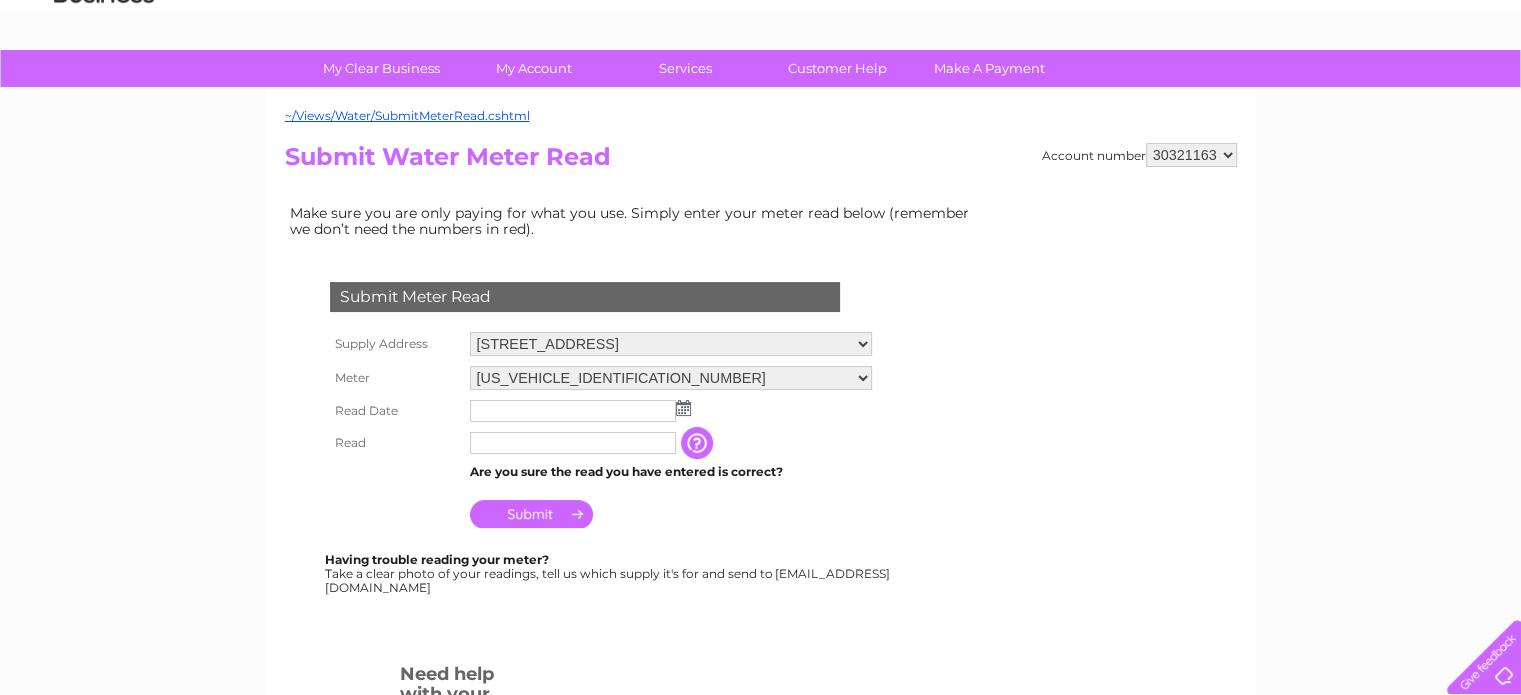 scroll, scrollTop: 200, scrollLeft: 0, axis: vertical 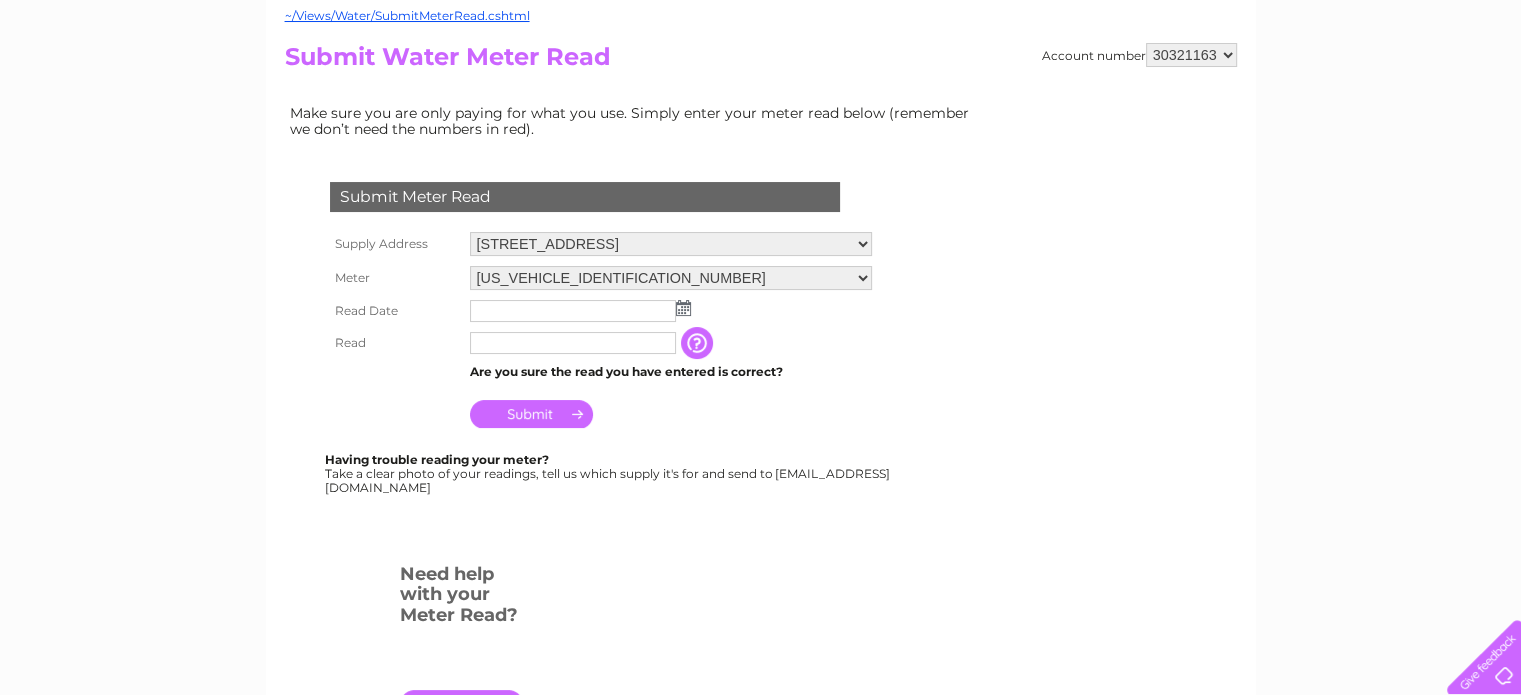 click at bounding box center [683, 308] 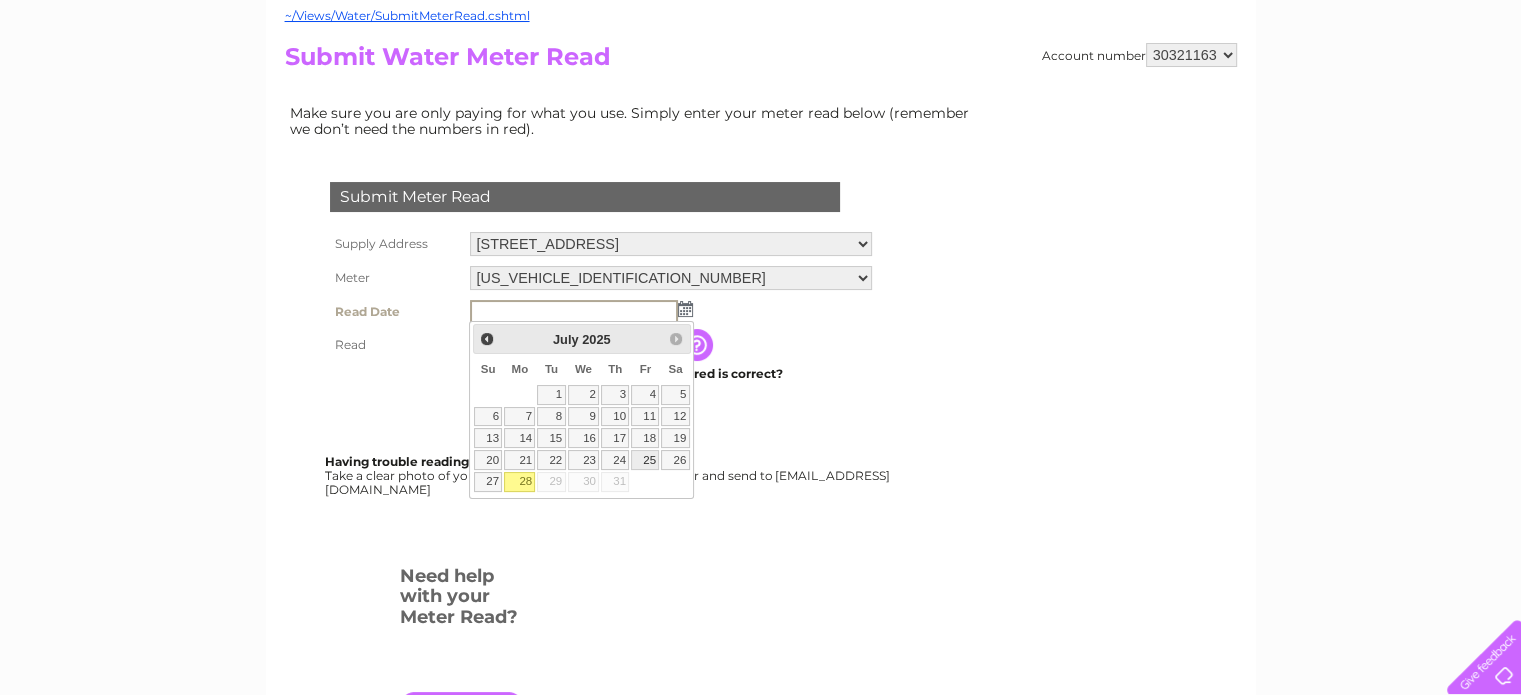click on "25" at bounding box center (645, 460) 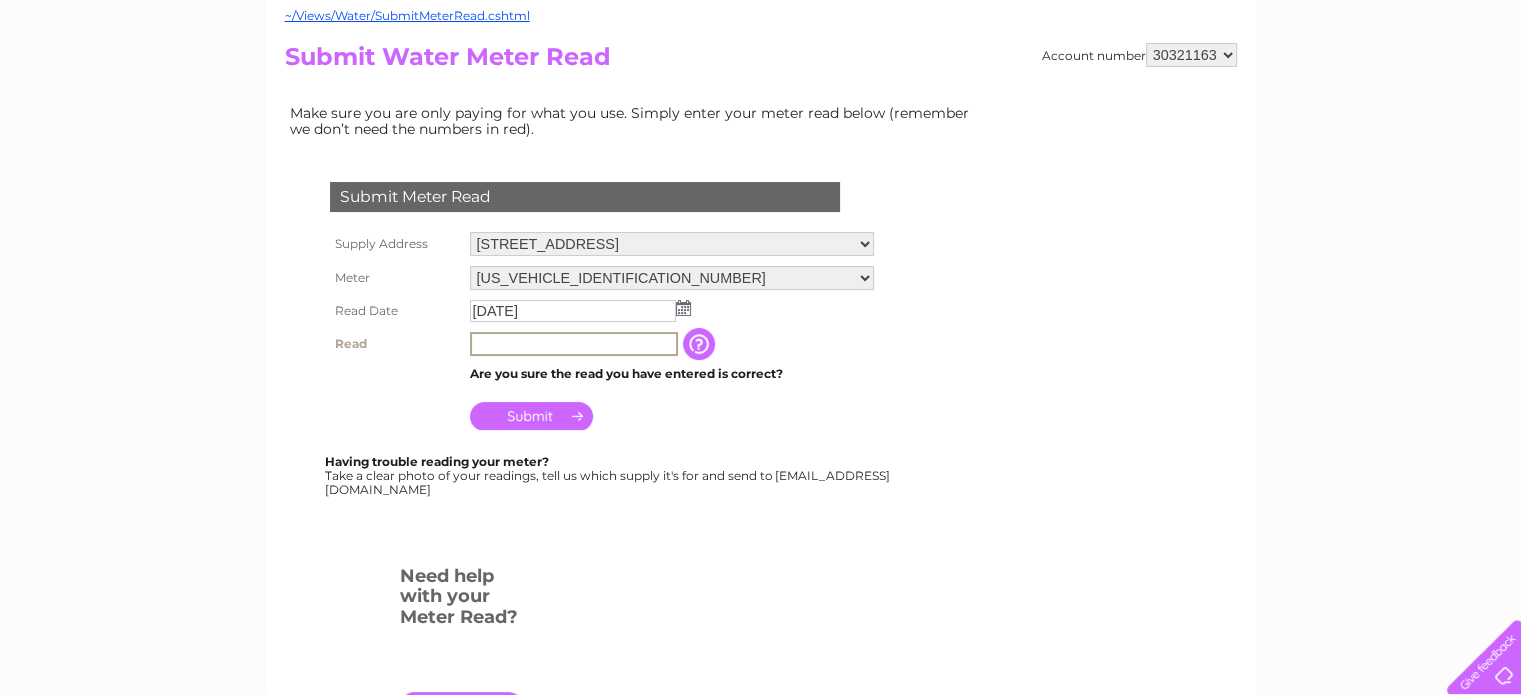 click at bounding box center (574, 344) 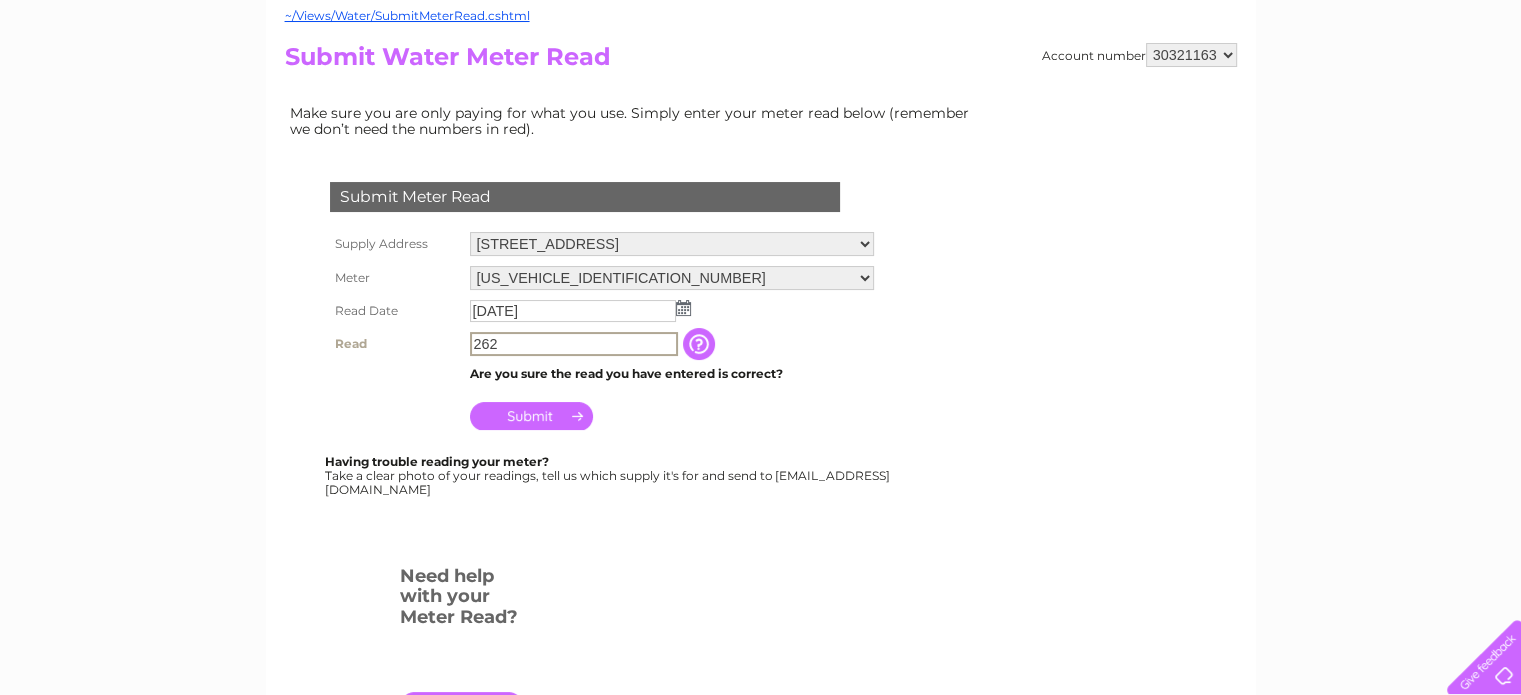 type on "262" 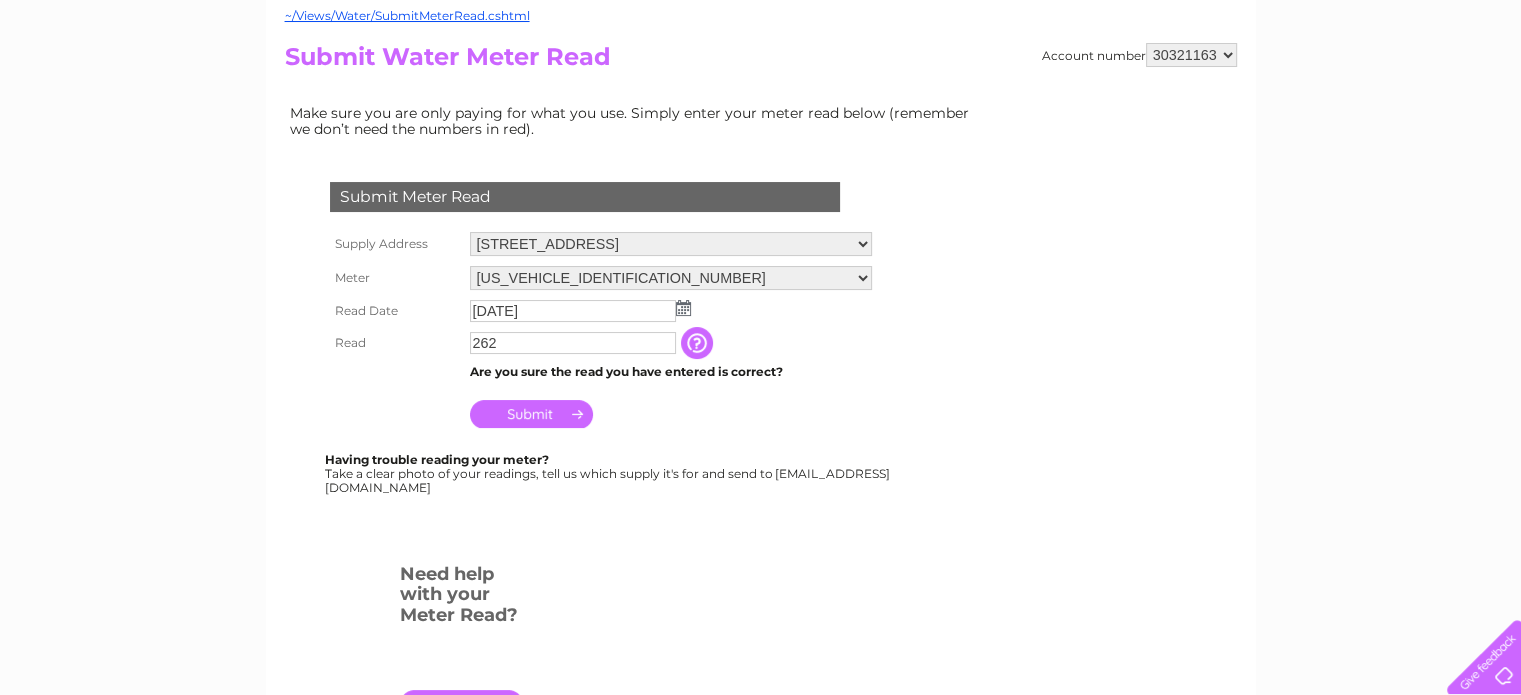 drag, startPoint x: 907, startPoint y: 555, endPoint x: 892, endPoint y: 526, distance: 32.649654 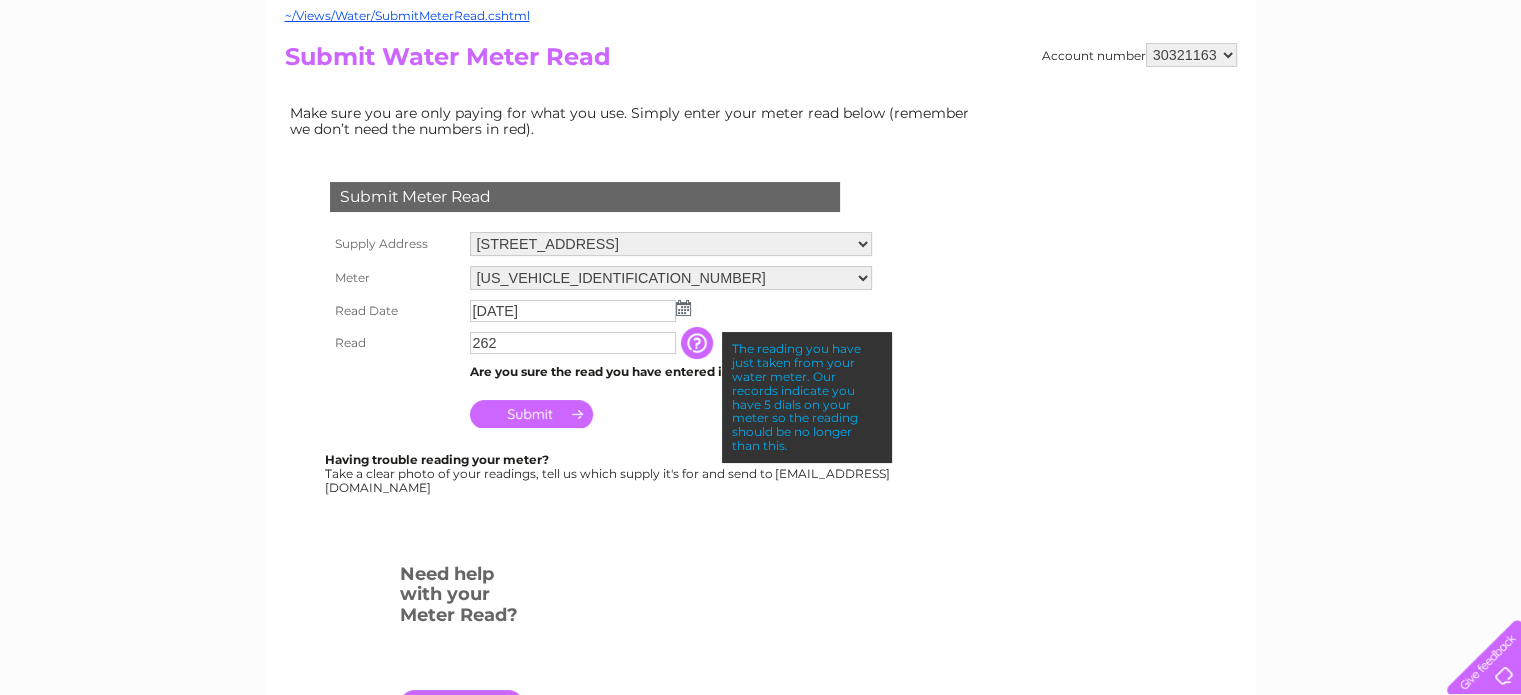 click on "Submit" at bounding box center [531, 414] 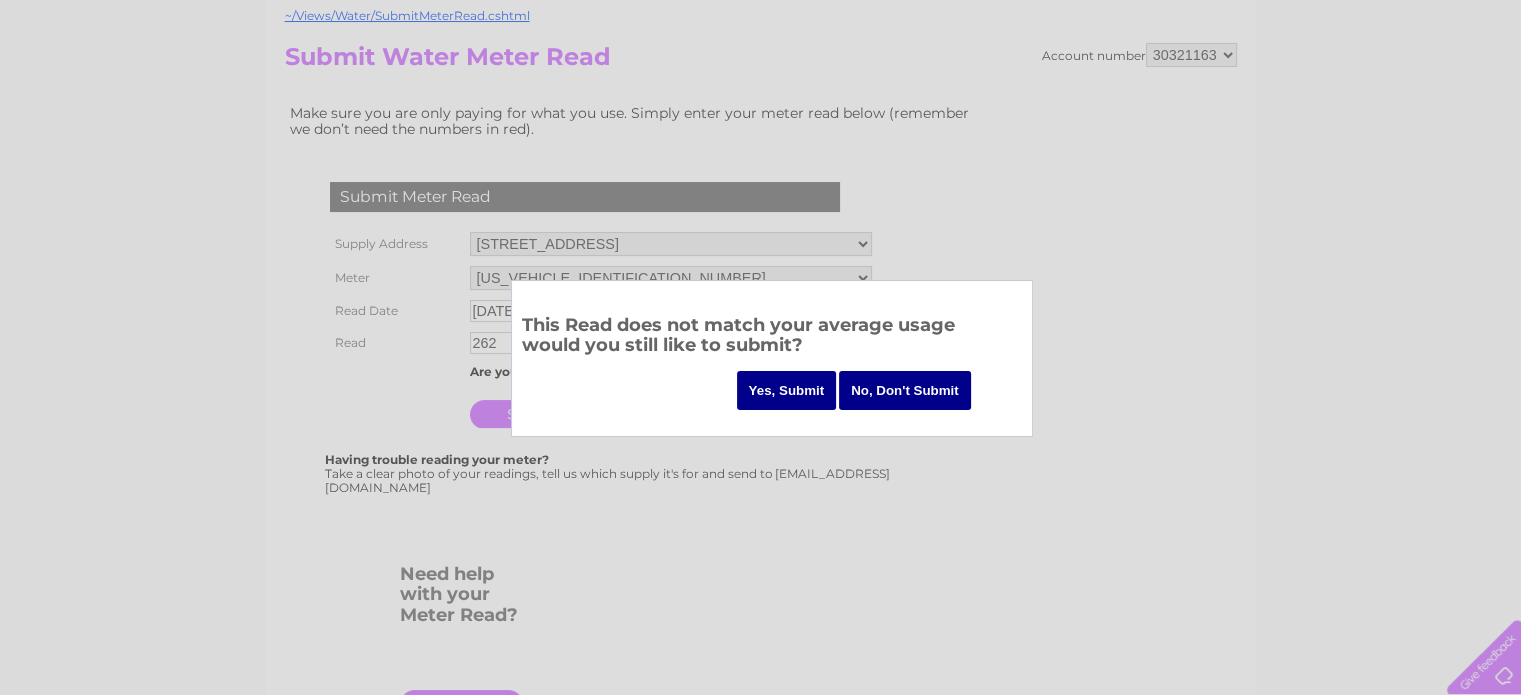 click on "Yes, Submit" at bounding box center (787, 390) 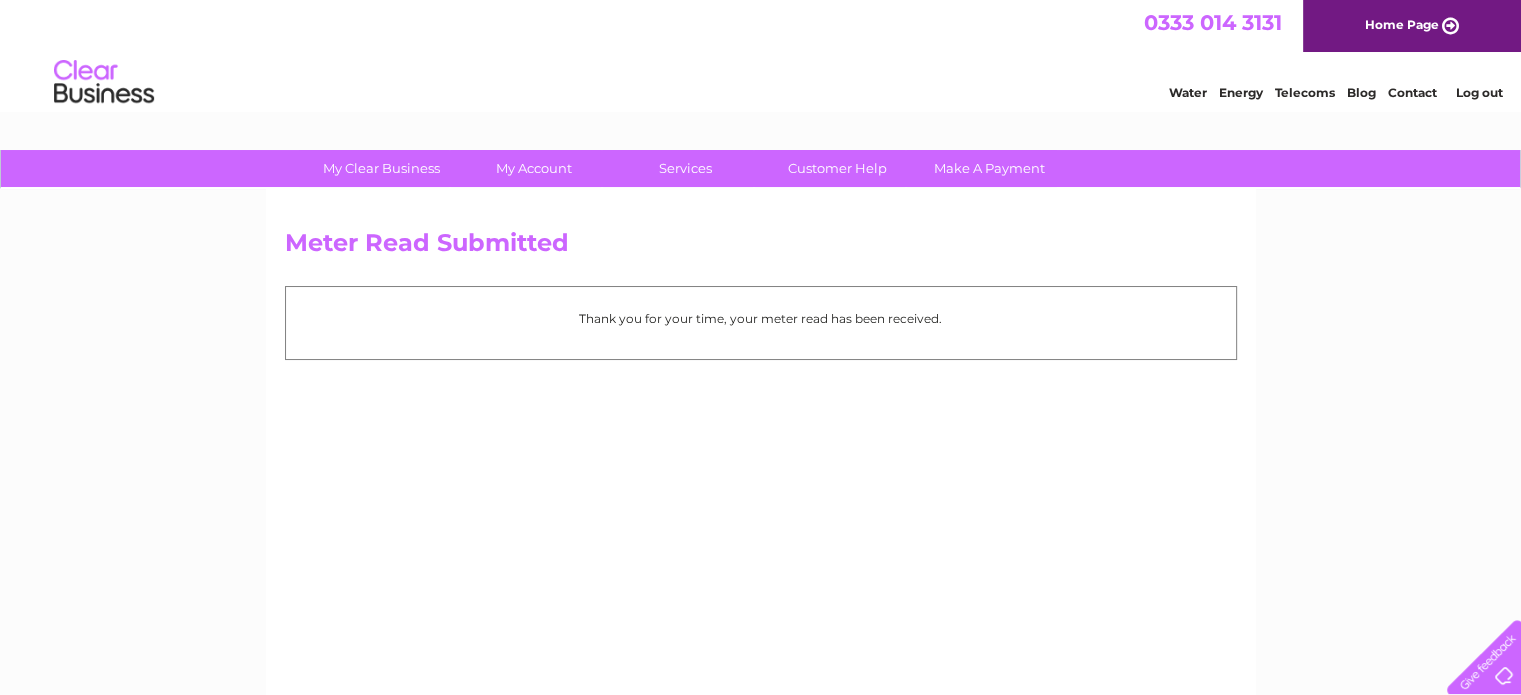 scroll, scrollTop: 0, scrollLeft: 0, axis: both 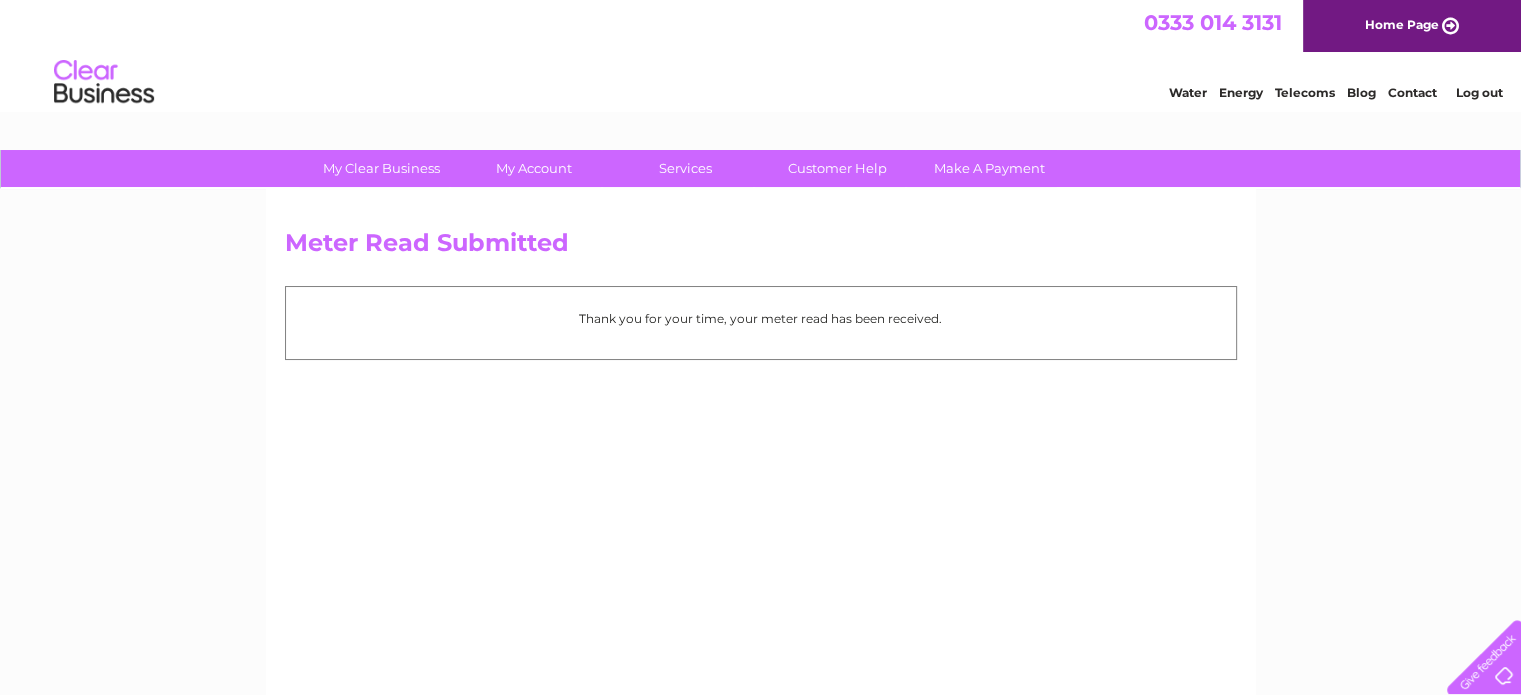 click on "Log out" at bounding box center [1478, 92] 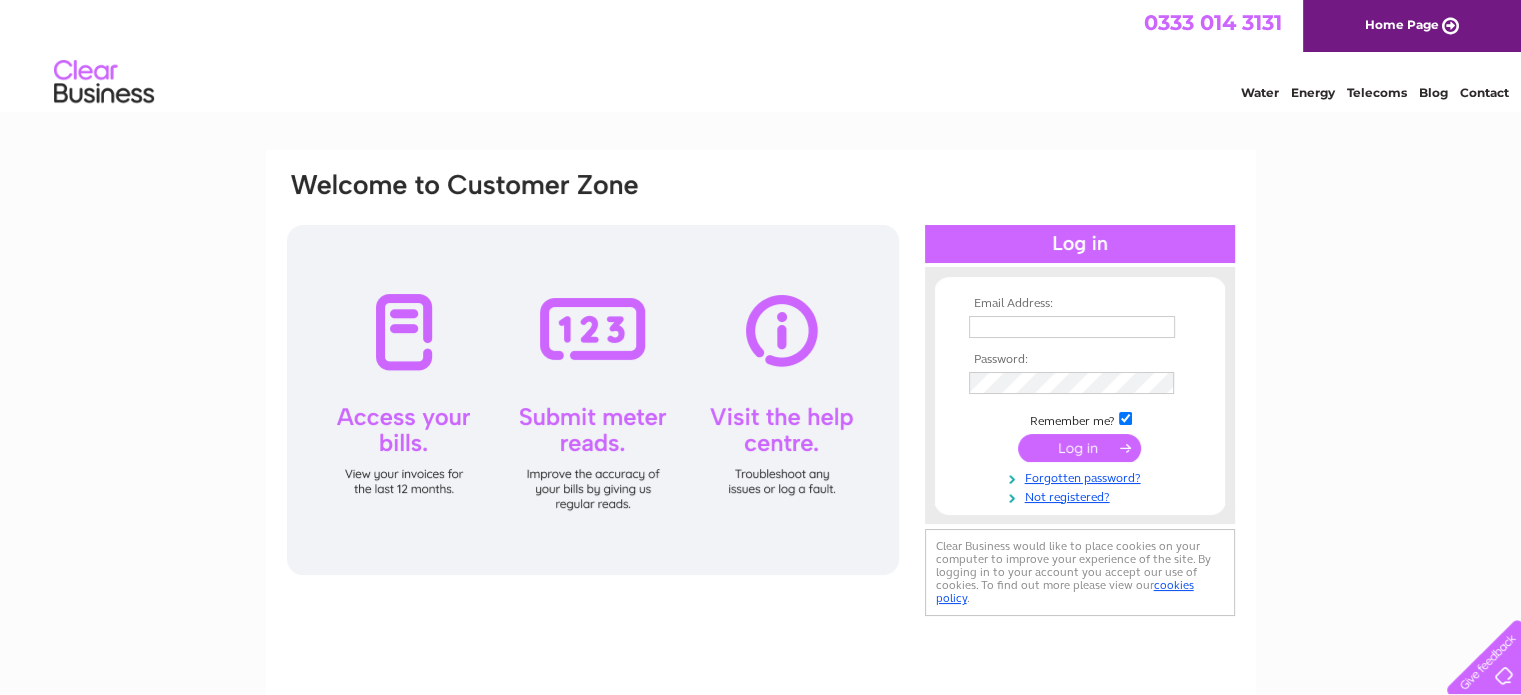 scroll, scrollTop: 0, scrollLeft: 0, axis: both 